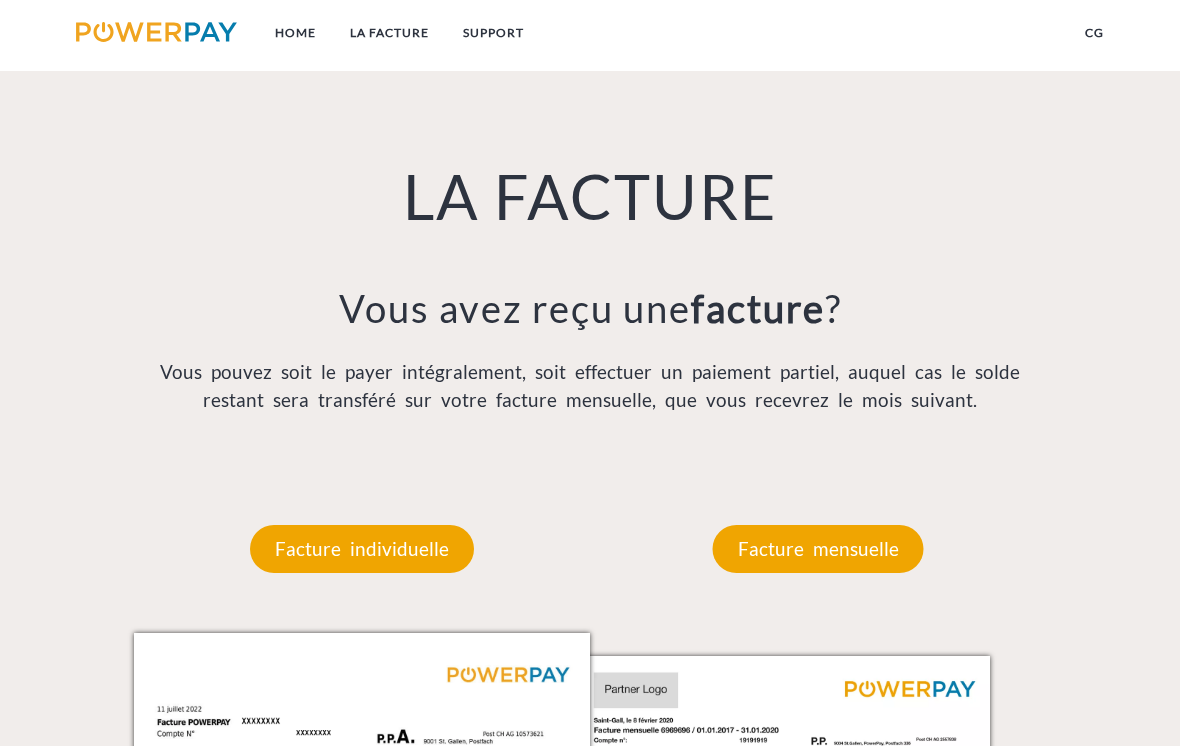 scroll, scrollTop: 1188, scrollLeft: 0, axis: vertical 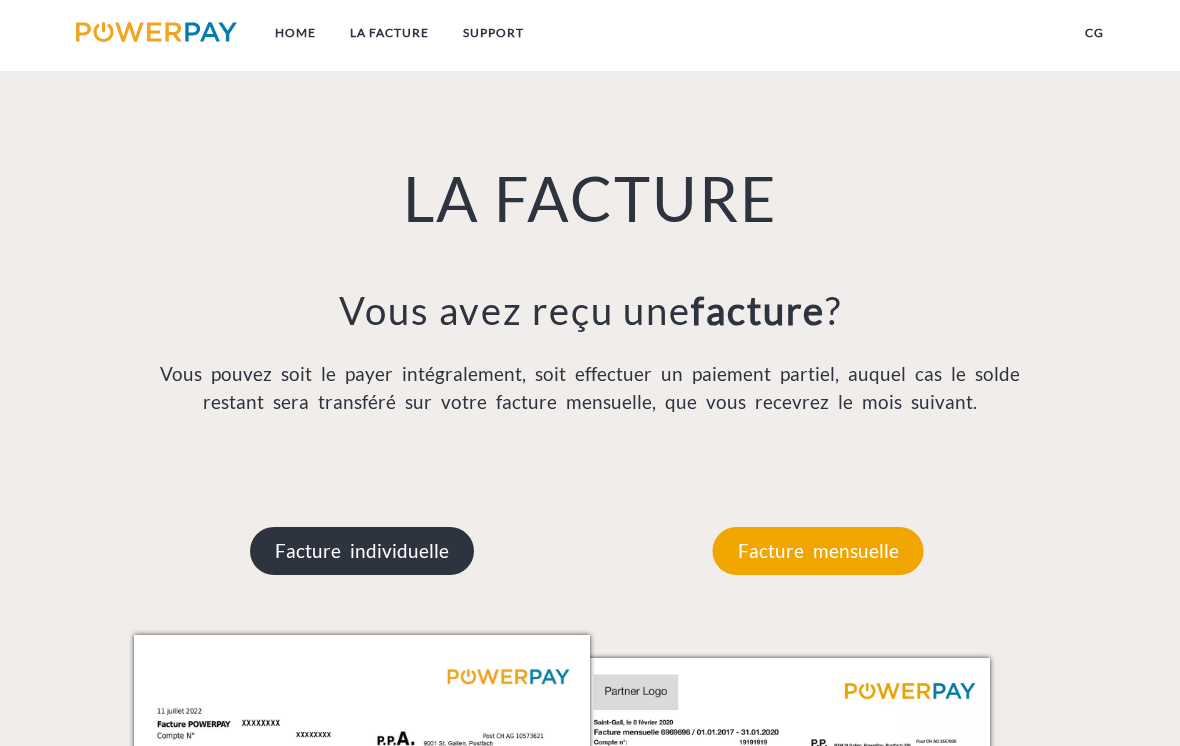 click on "Facture individuelle" at bounding box center (362, 551) 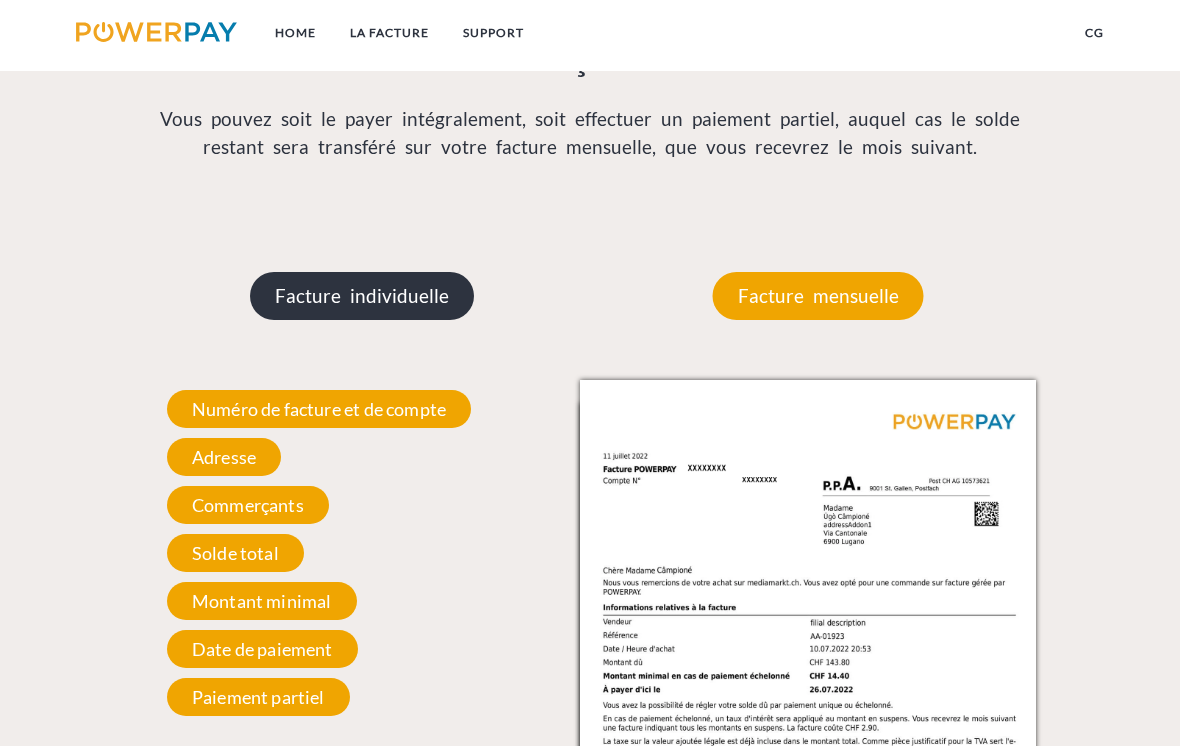 scroll, scrollTop: 1483, scrollLeft: 0, axis: vertical 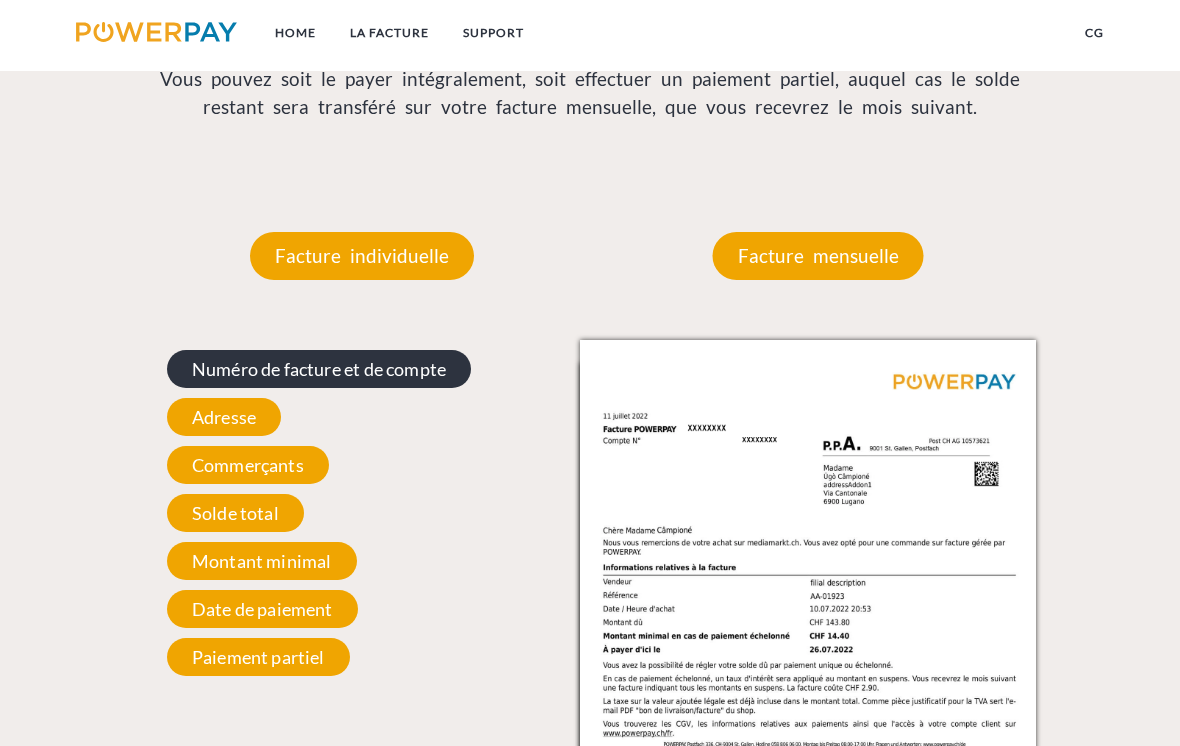 click on "Numéro de facture et de compte" at bounding box center [319, 369] 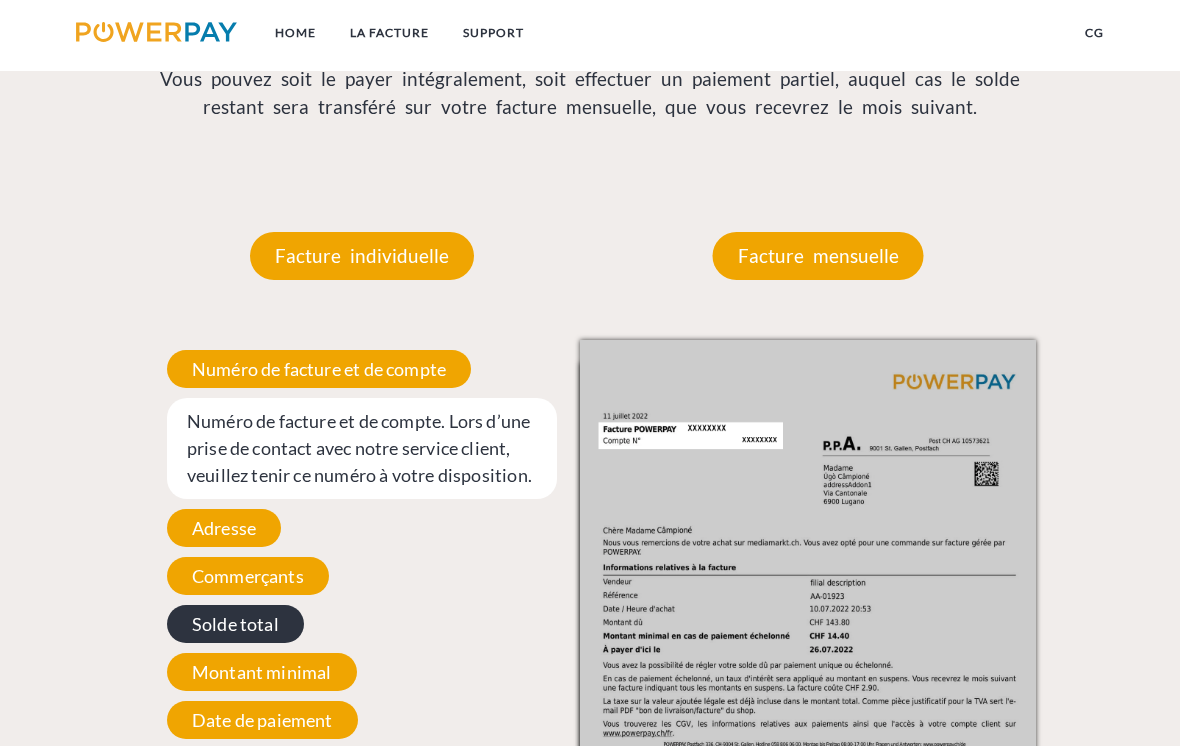 click on "Solde total" at bounding box center (235, 624) 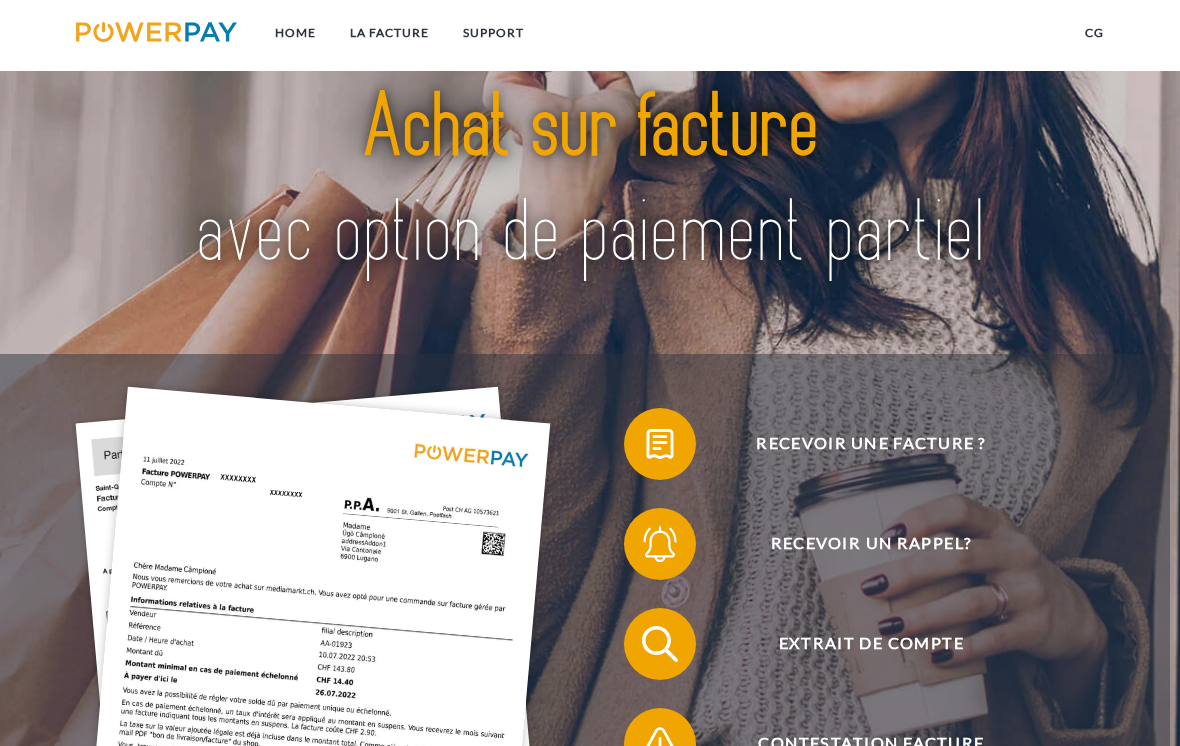 scroll, scrollTop: 0, scrollLeft: 0, axis: both 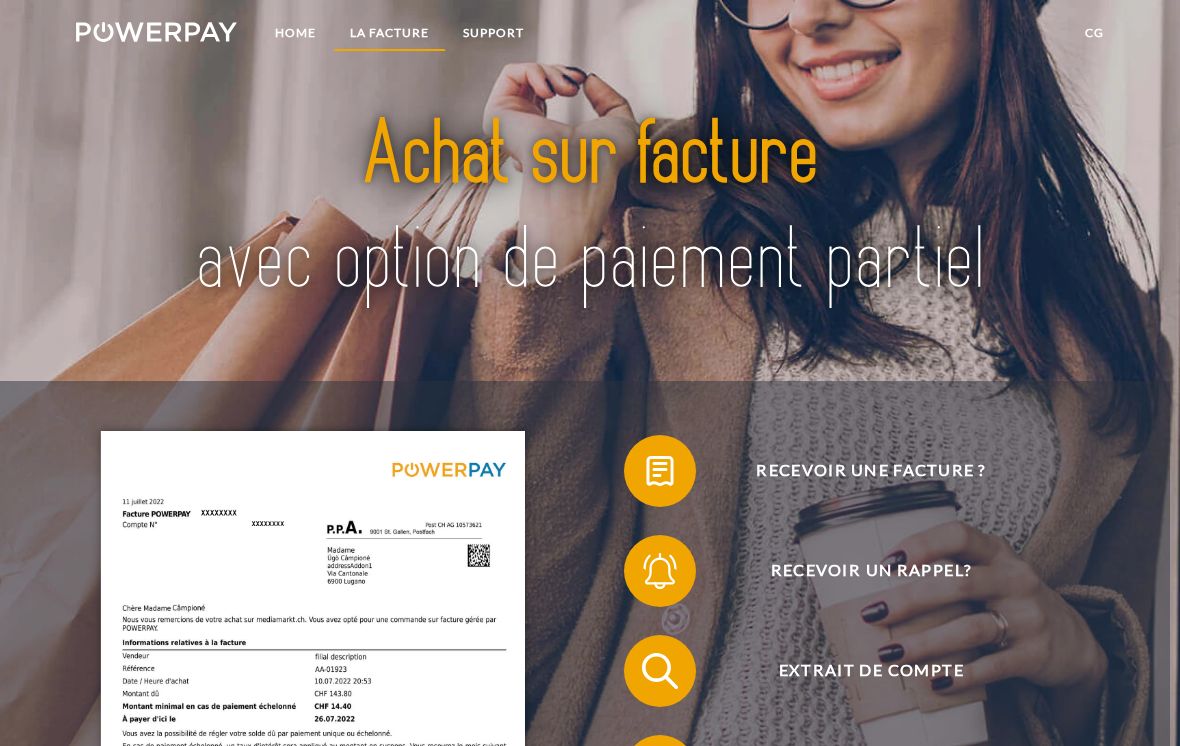 click on "LA FACTURE" at bounding box center (389, 33) 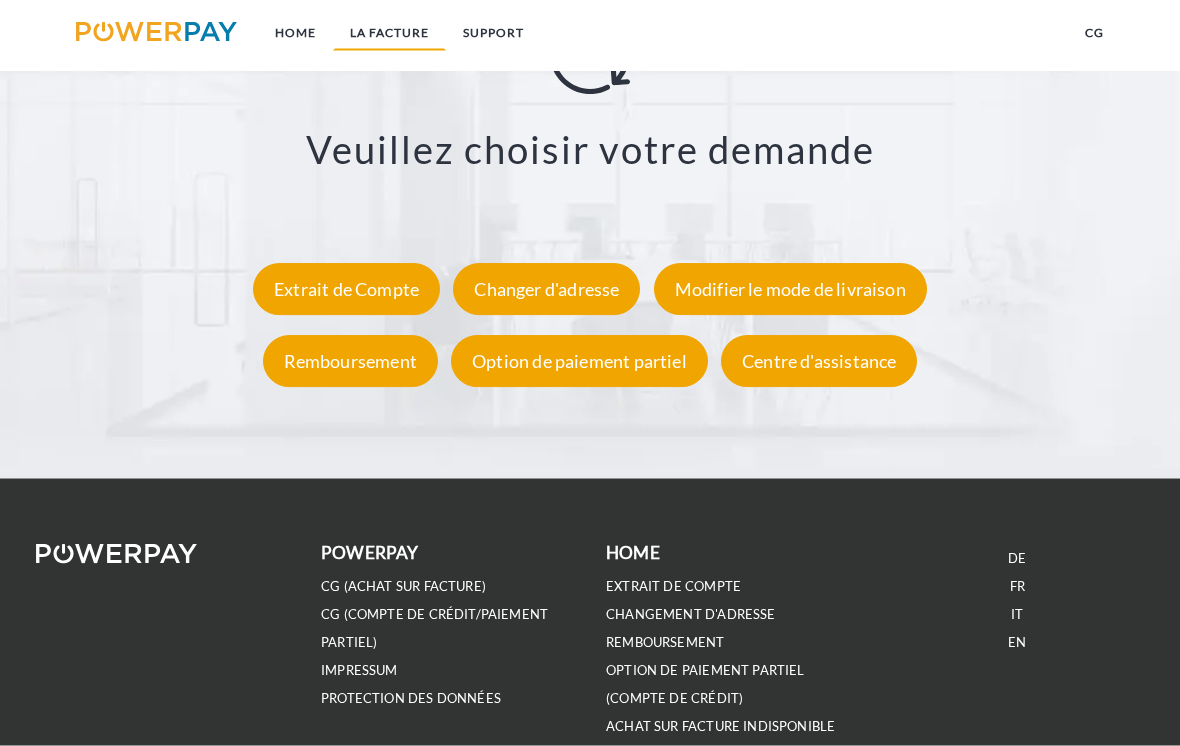 scroll, scrollTop: 3292, scrollLeft: 0, axis: vertical 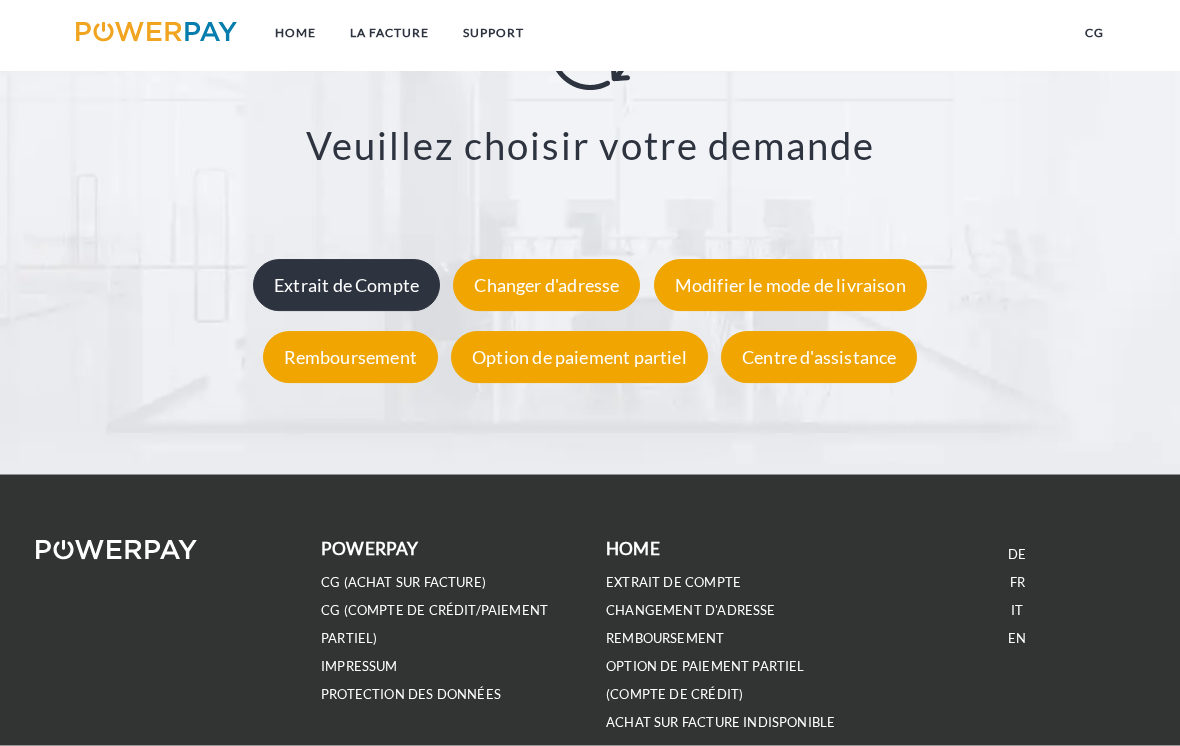 click on "Extrait de Compte" at bounding box center (346, 286) 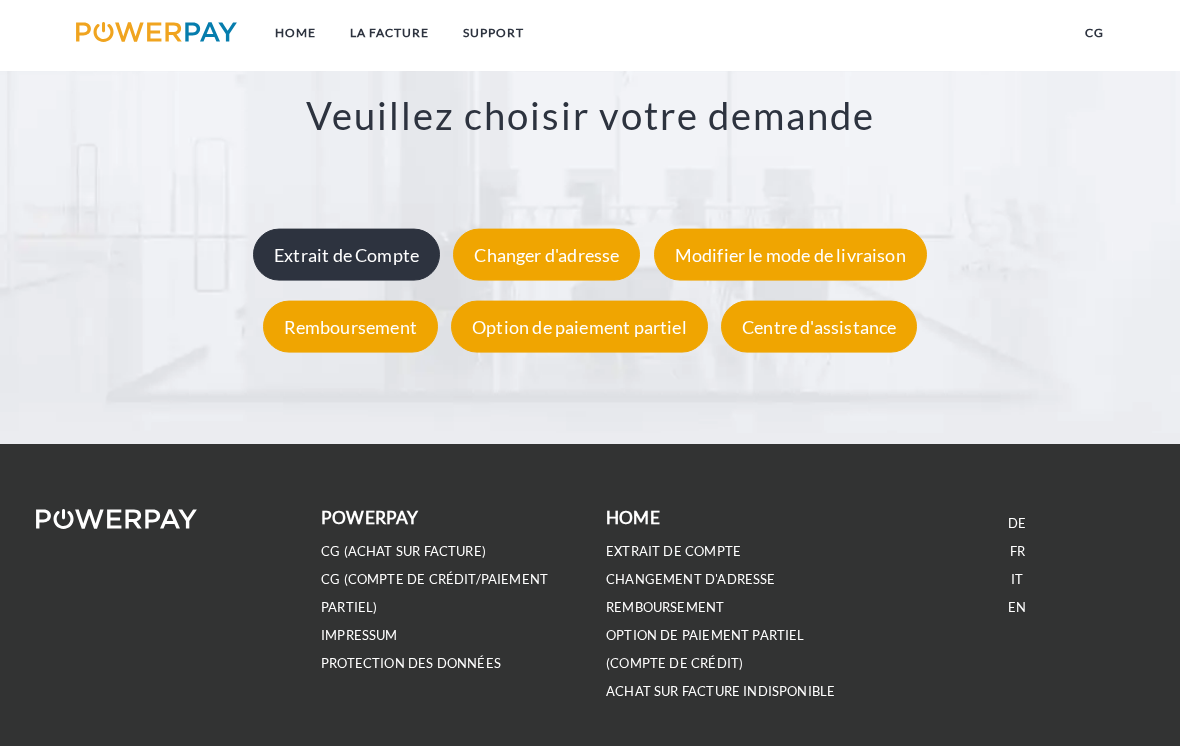 scroll, scrollTop: 3324, scrollLeft: 0, axis: vertical 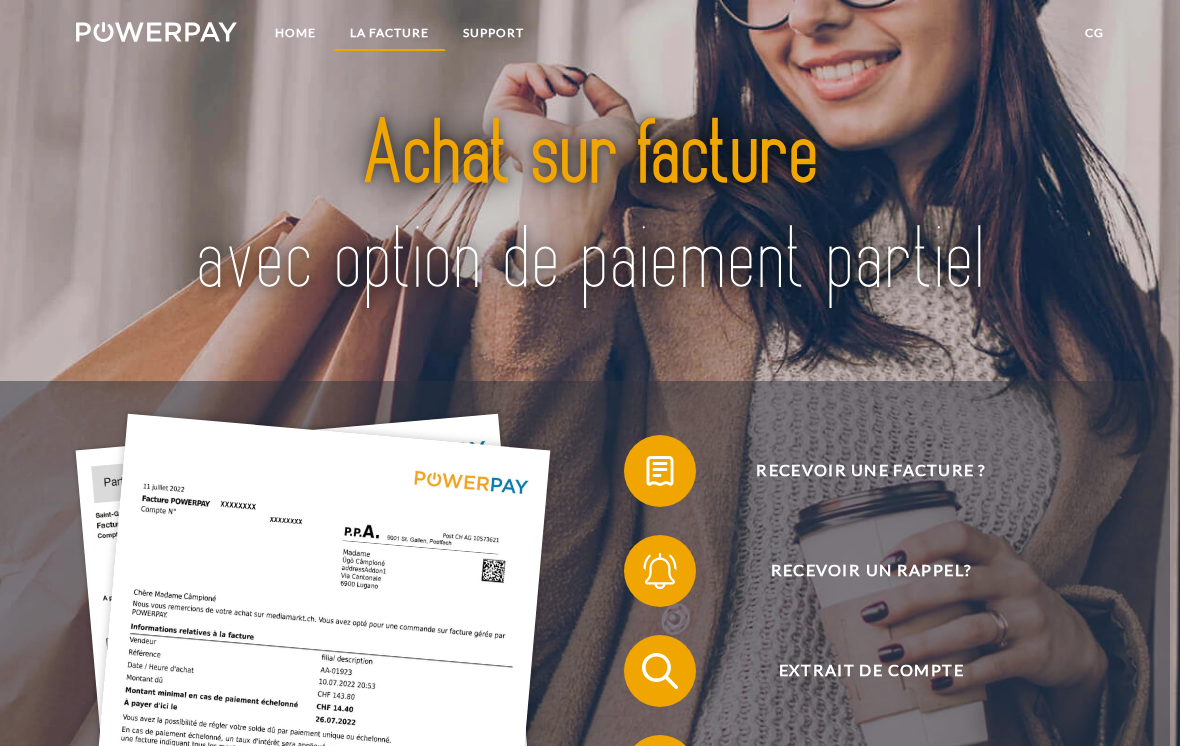 click on "LA FACTURE" at bounding box center [389, 33] 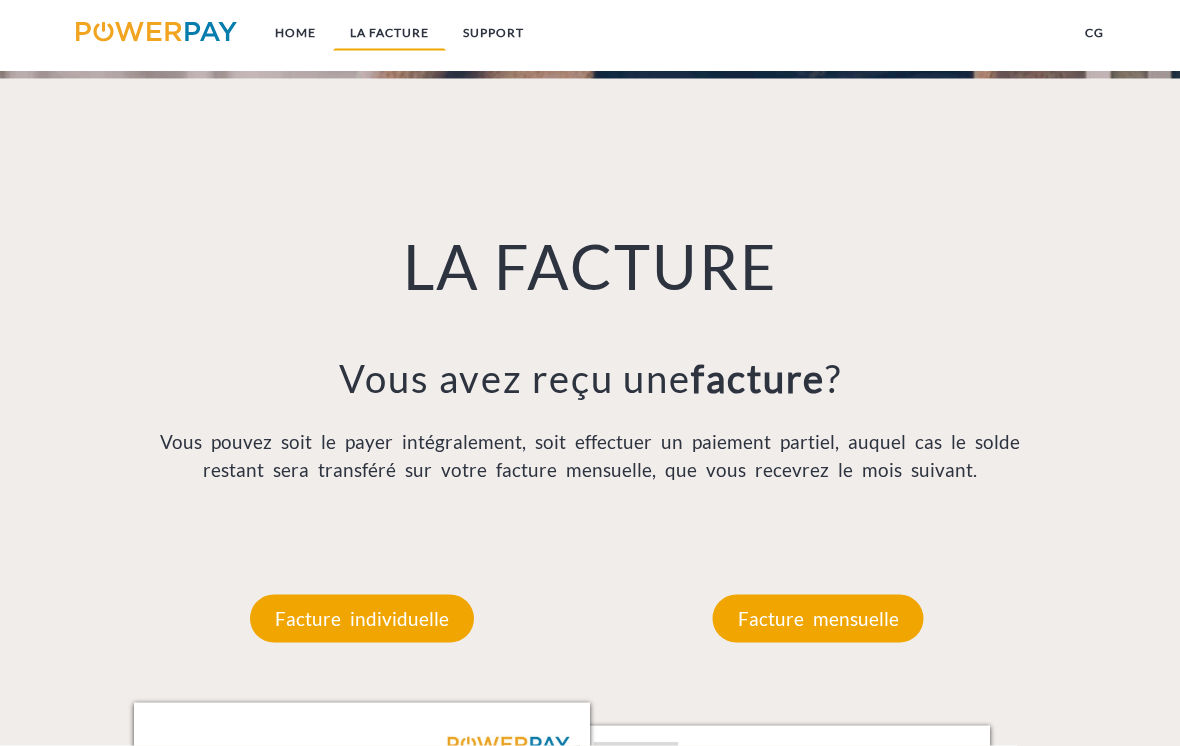scroll, scrollTop: 1205, scrollLeft: 0, axis: vertical 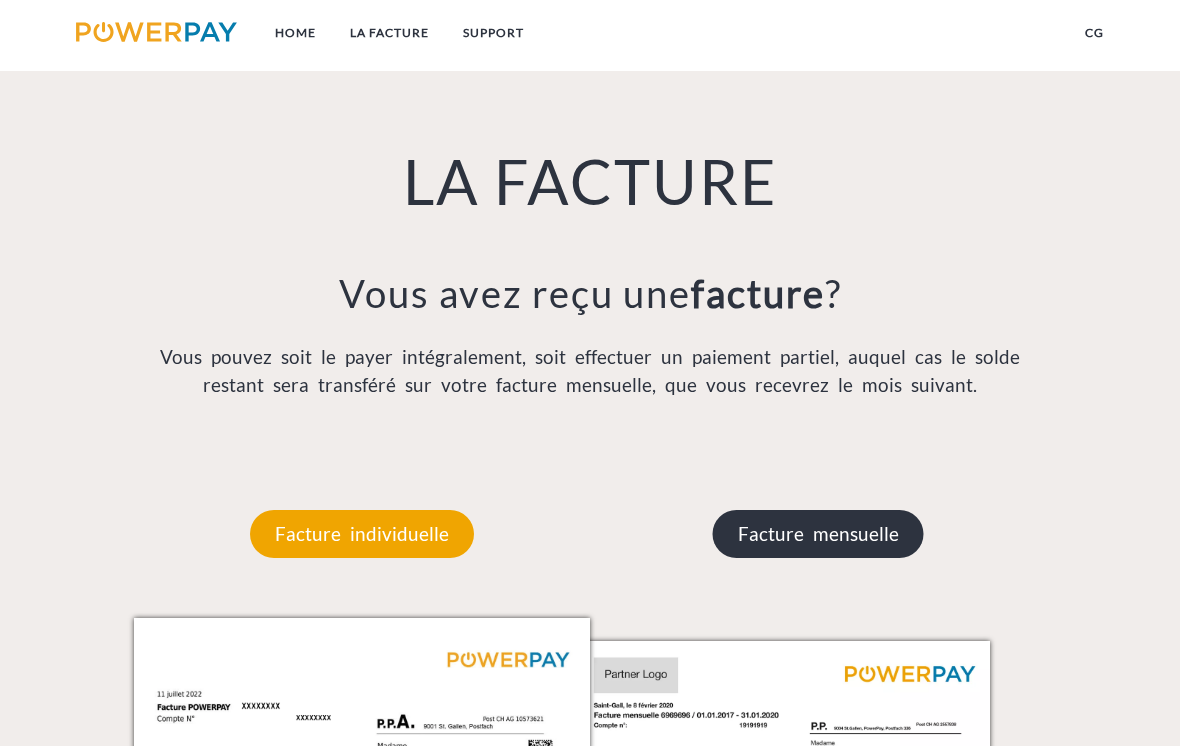 click on "Facture mensuelle" at bounding box center (818, 534) 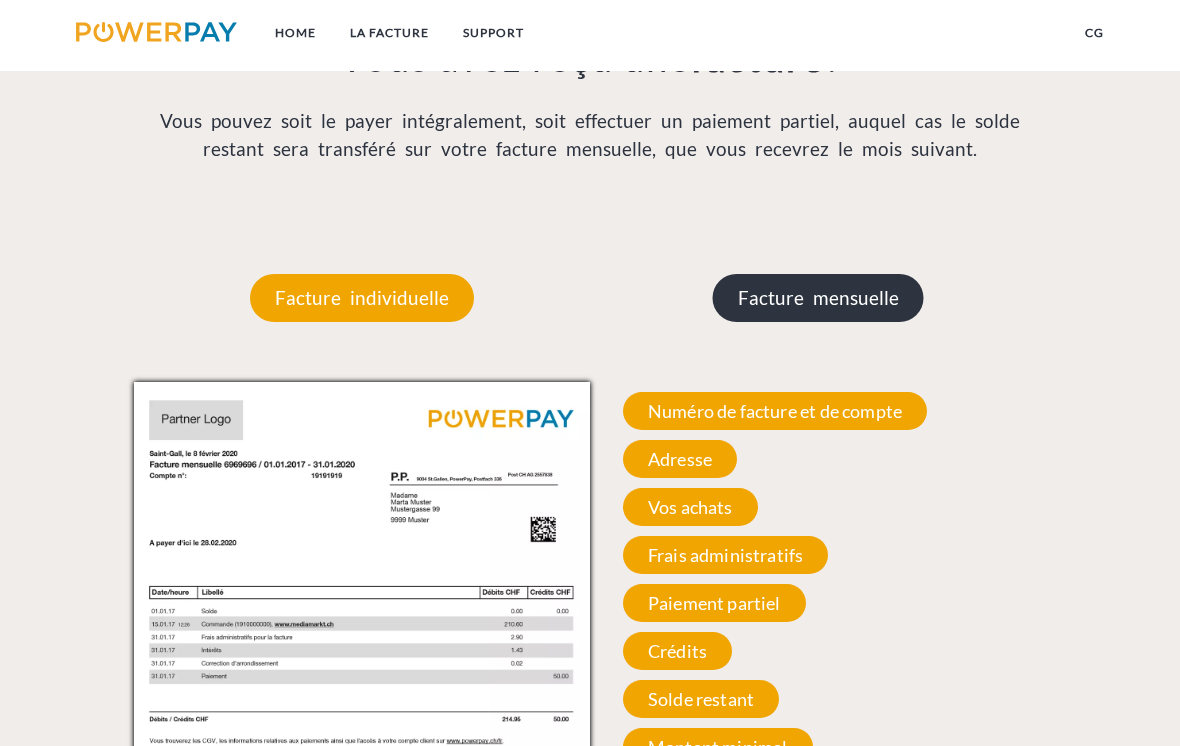 scroll, scrollTop: 1473, scrollLeft: 0, axis: vertical 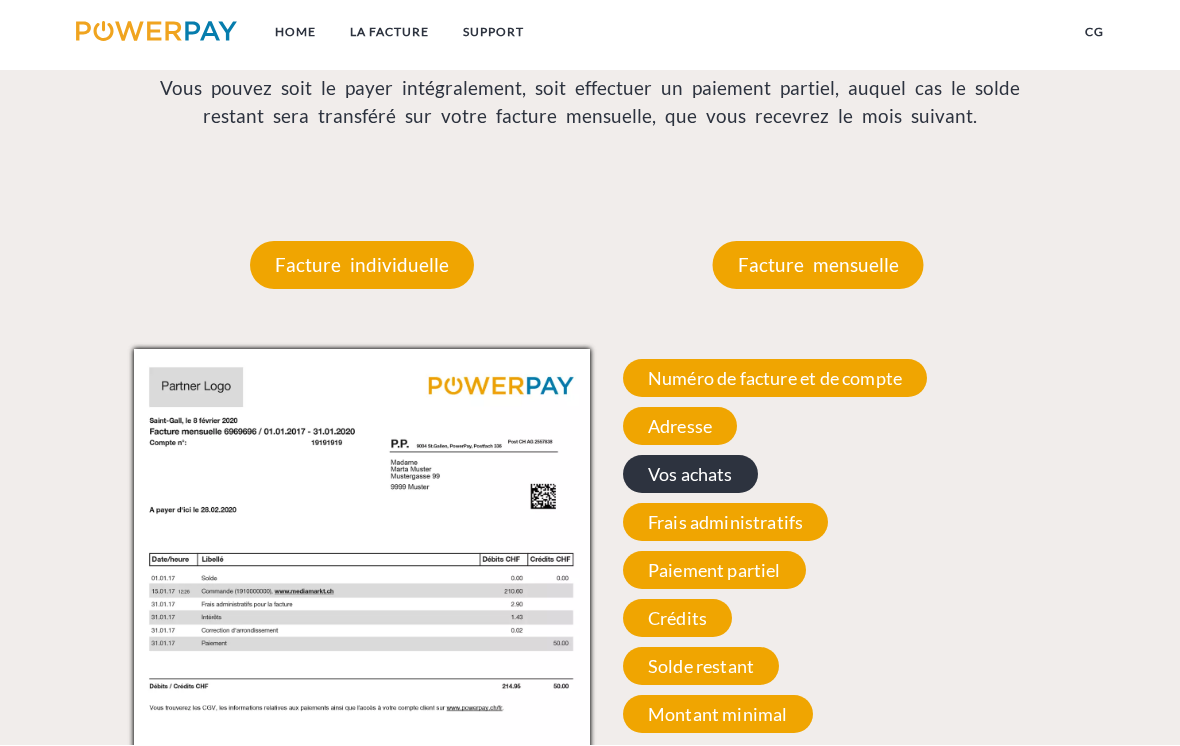 click on "Vos achats" at bounding box center (690, 475) 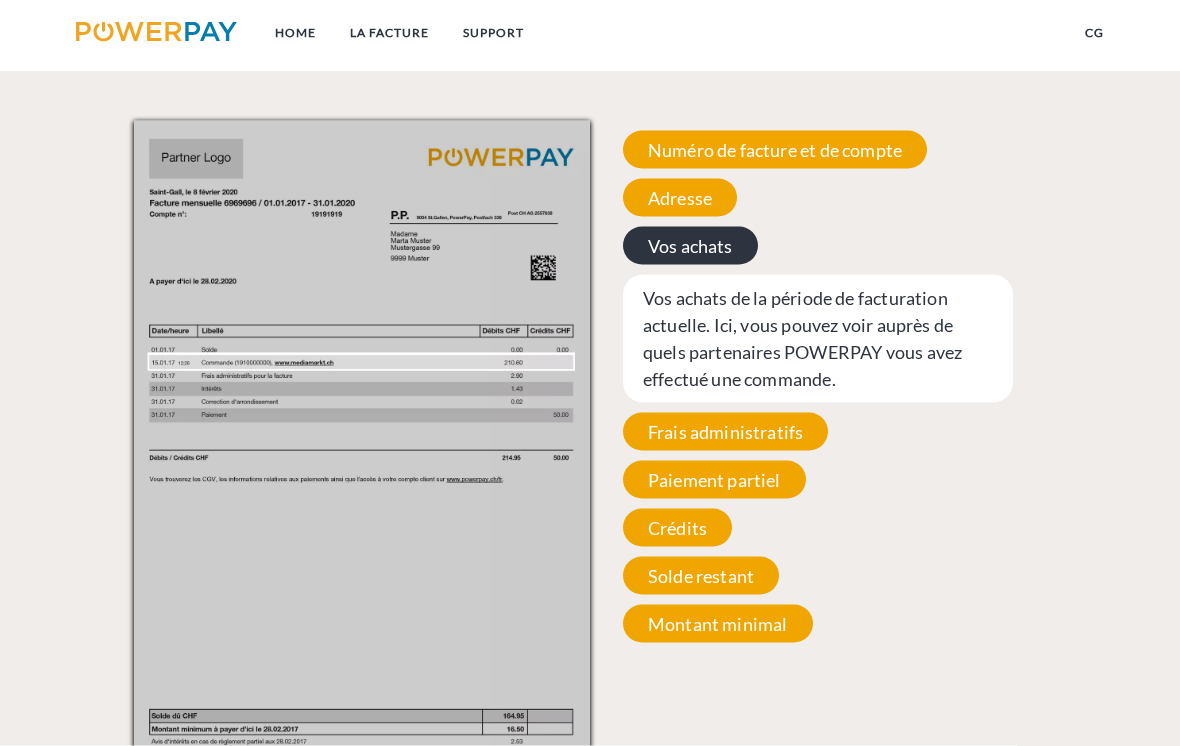 scroll, scrollTop: 1703, scrollLeft: 0, axis: vertical 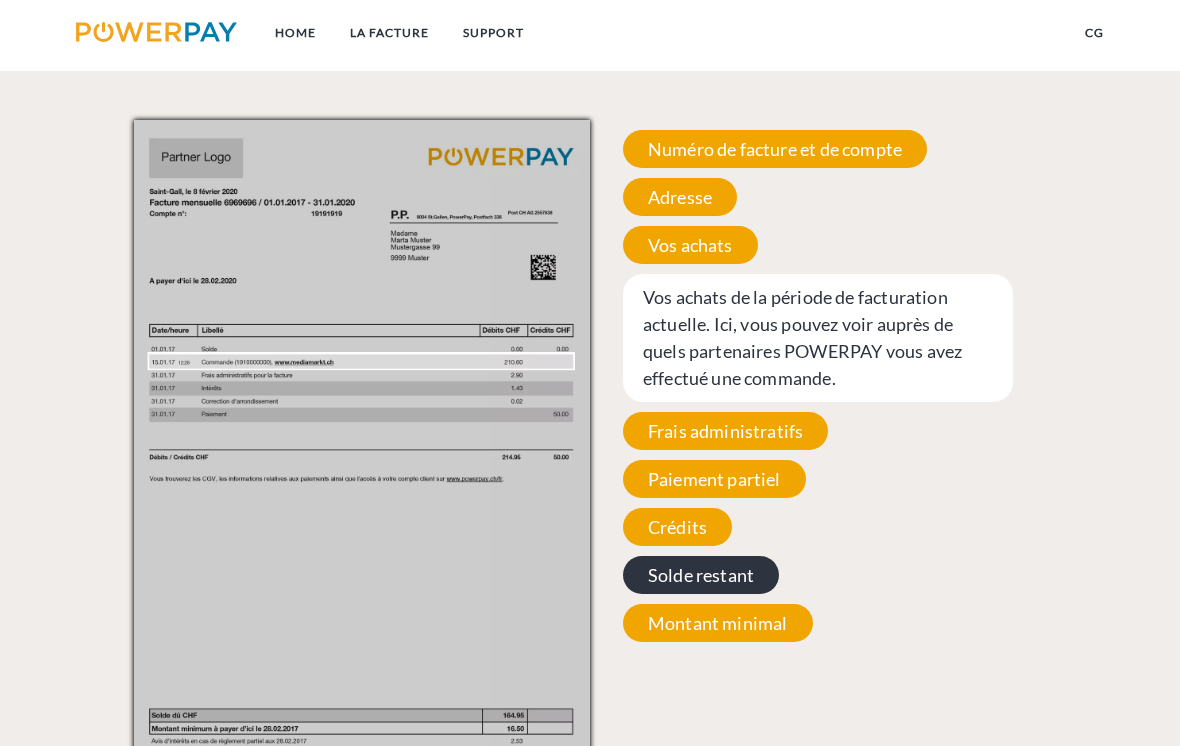 click on "Solde restant" at bounding box center [701, 575] 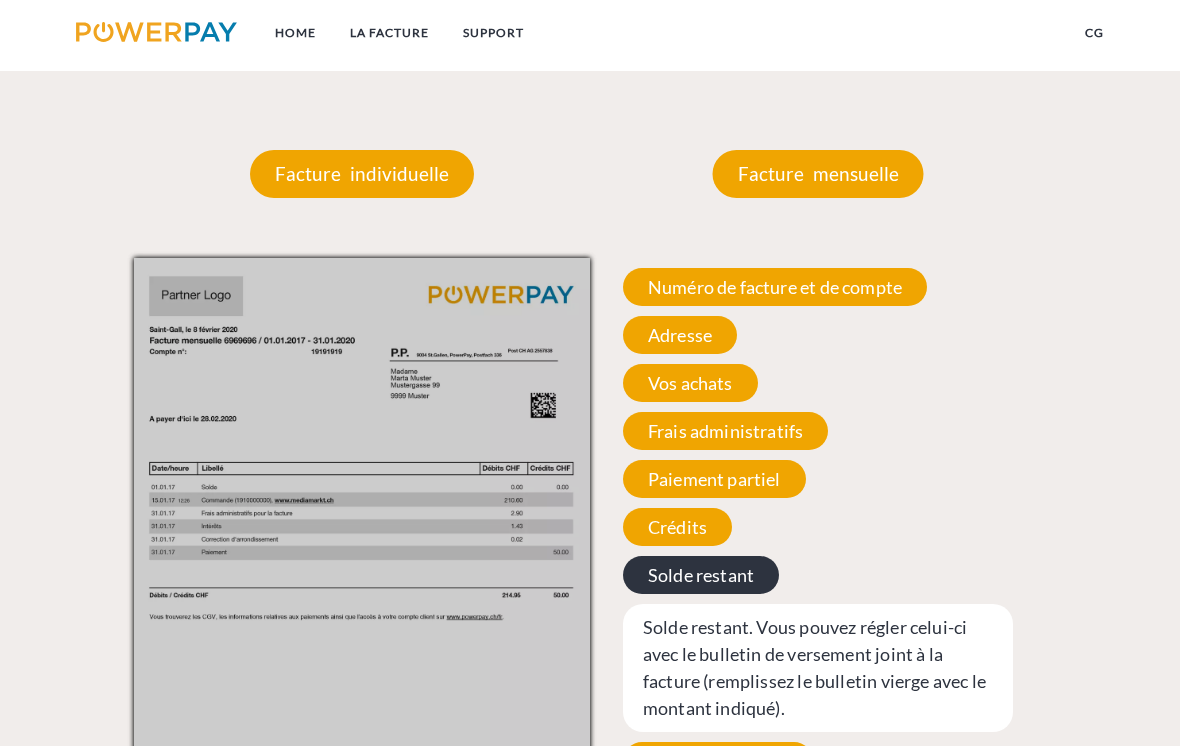 scroll, scrollTop: 1572, scrollLeft: 0, axis: vertical 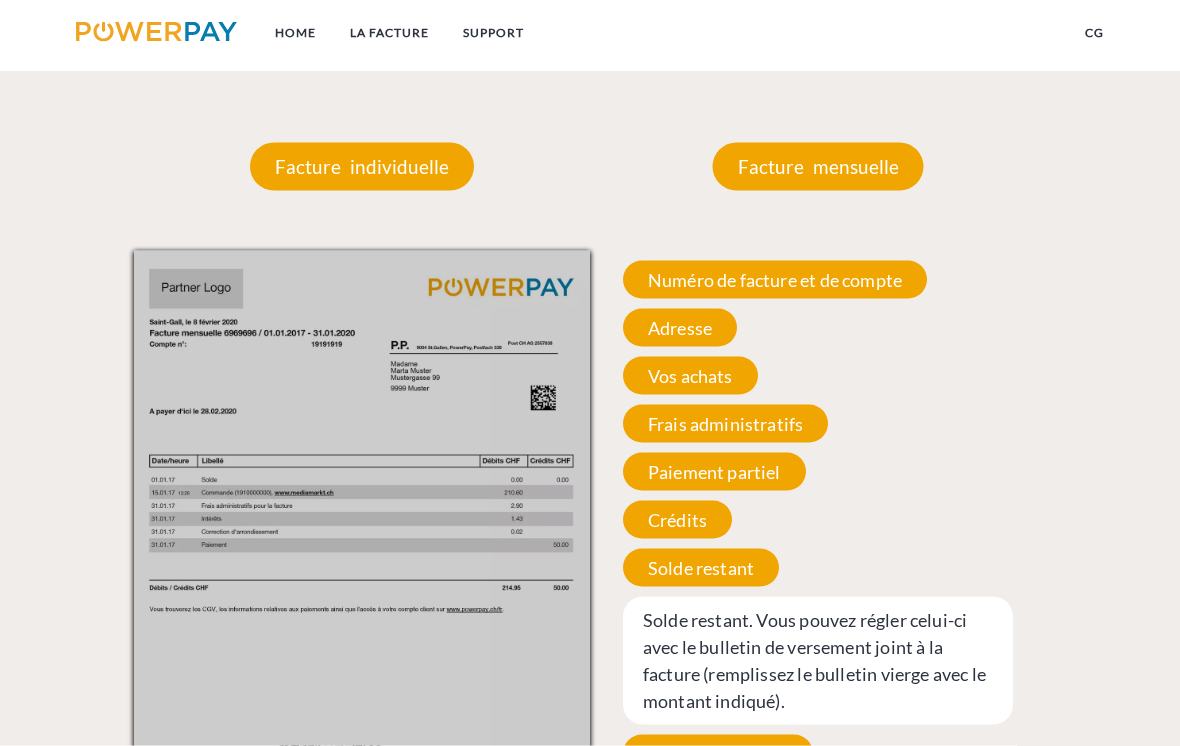 click on "Facture mensuelle
Facture mensuelle
Numéro de facture et de compte
Numéro de facture et de compte. Lors d’une prise de contact avec notre service client, veuillez tenir ce numéro à votre disposition.
Adresse
Veuillez nous indiquer votre adresse actuelle afin d'éviter tout frais supplémentaires.
Vos achats
Vos achats de la période de facturation actuelle. Ici, vous pouvez voir auprès de quels partenaires POWERPAY vous avez effectué une commande.
Frais administratifs
Frais administratifs pour générer et expédier votre facture mensuelle.
Paiement partiel
Crédits" at bounding box center [818, 490] 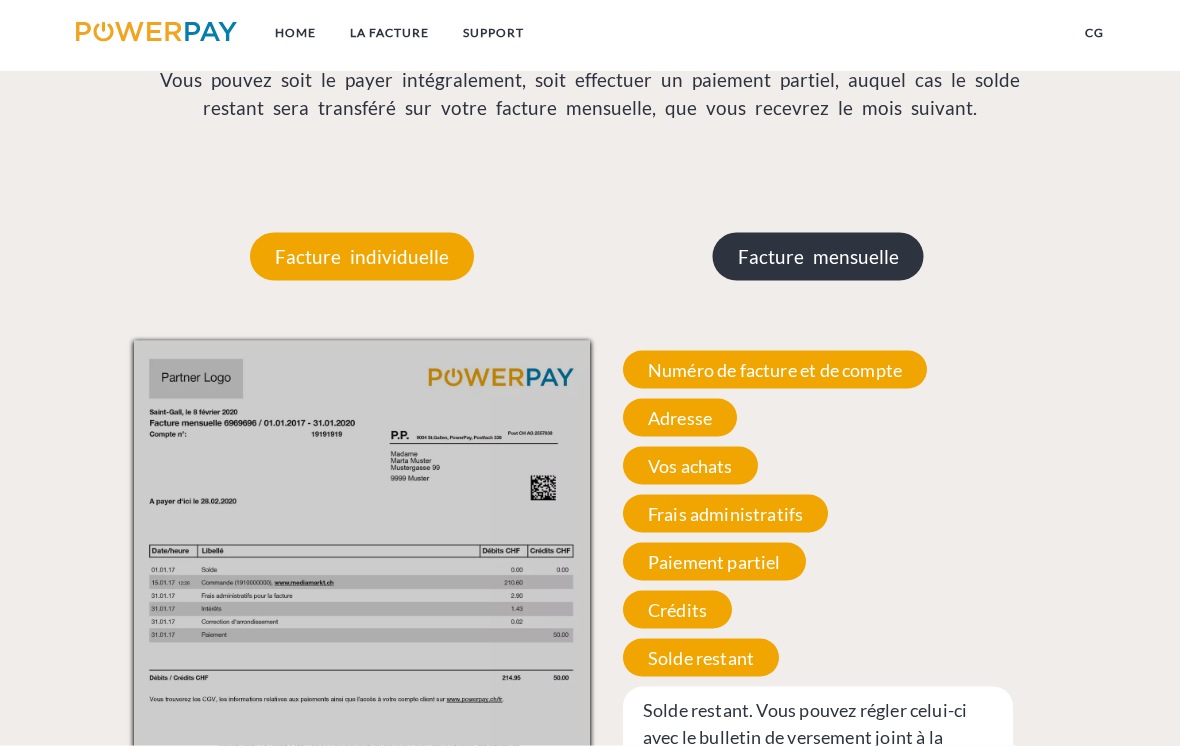 click on "Facture mensuelle" at bounding box center [818, 257] 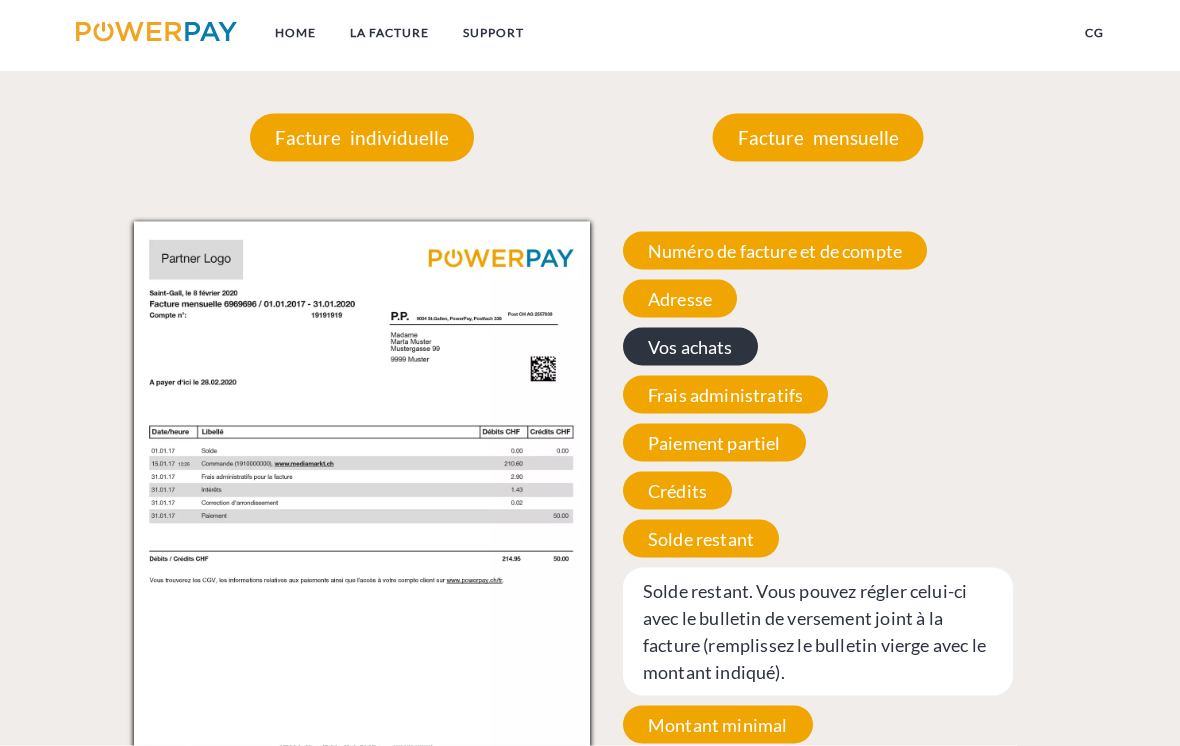click on "Vos achats" at bounding box center [690, 347] 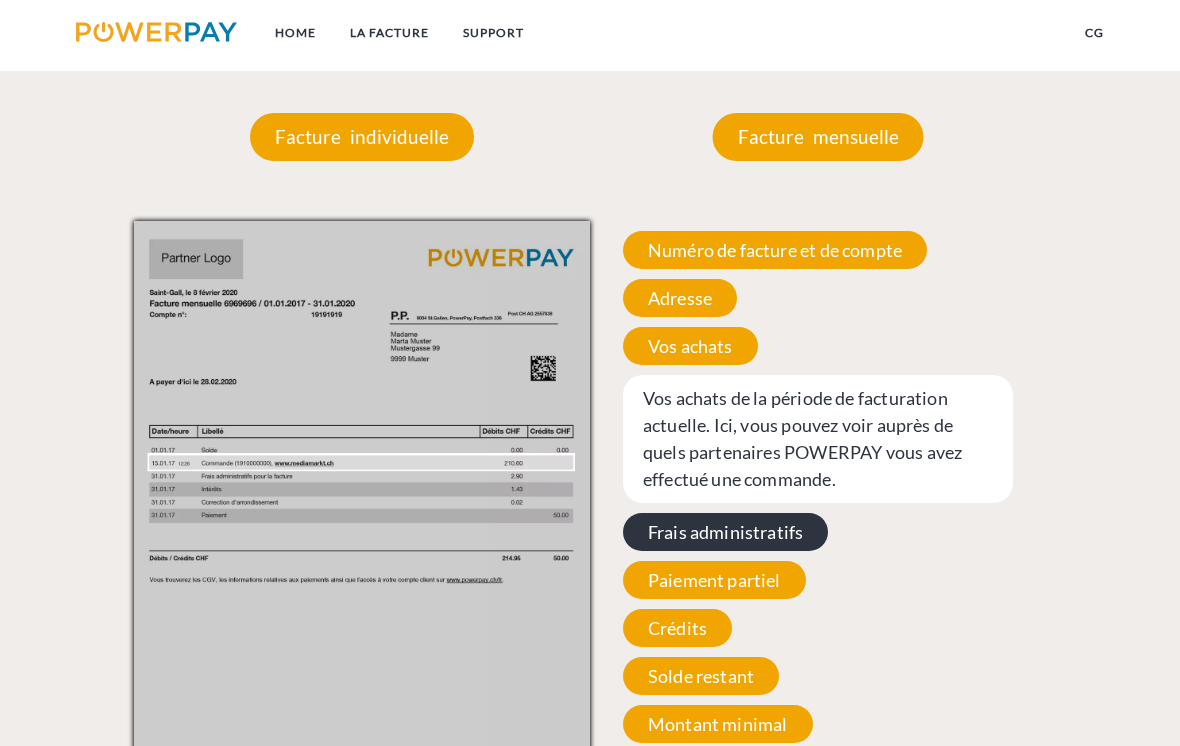 click on "Frais administratifs" at bounding box center [726, 532] 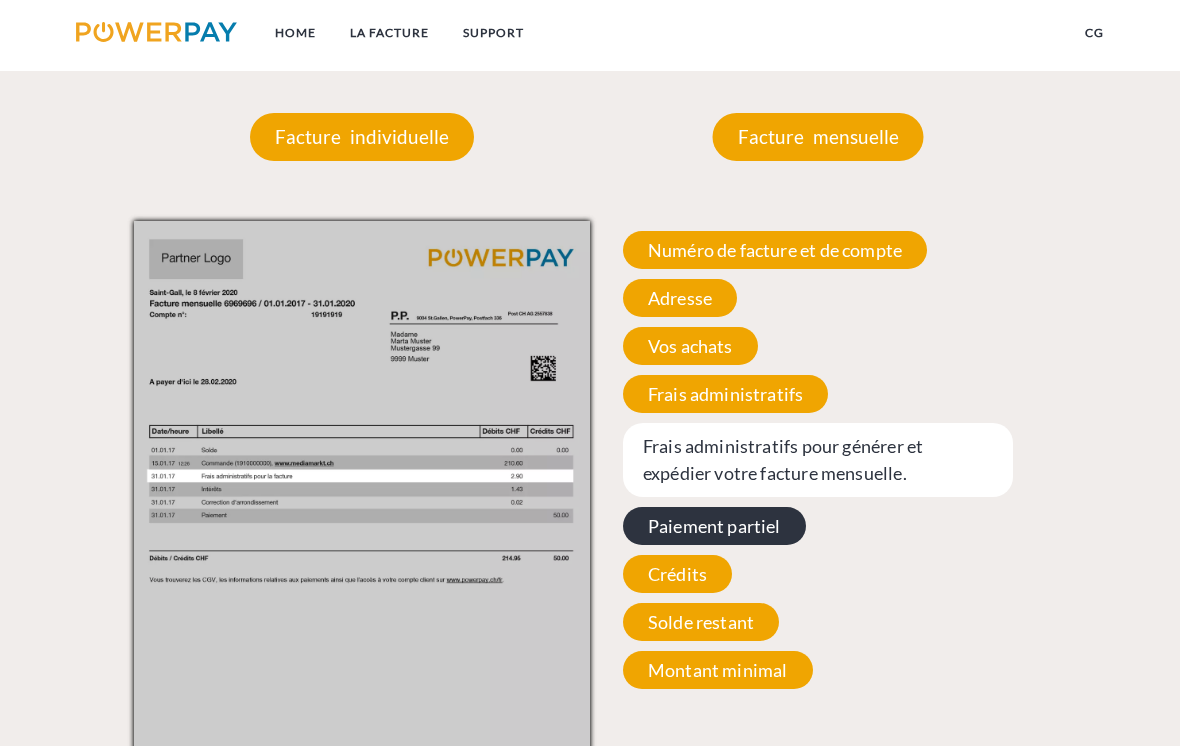 click on "Paiement partiel" at bounding box center (714, 526) 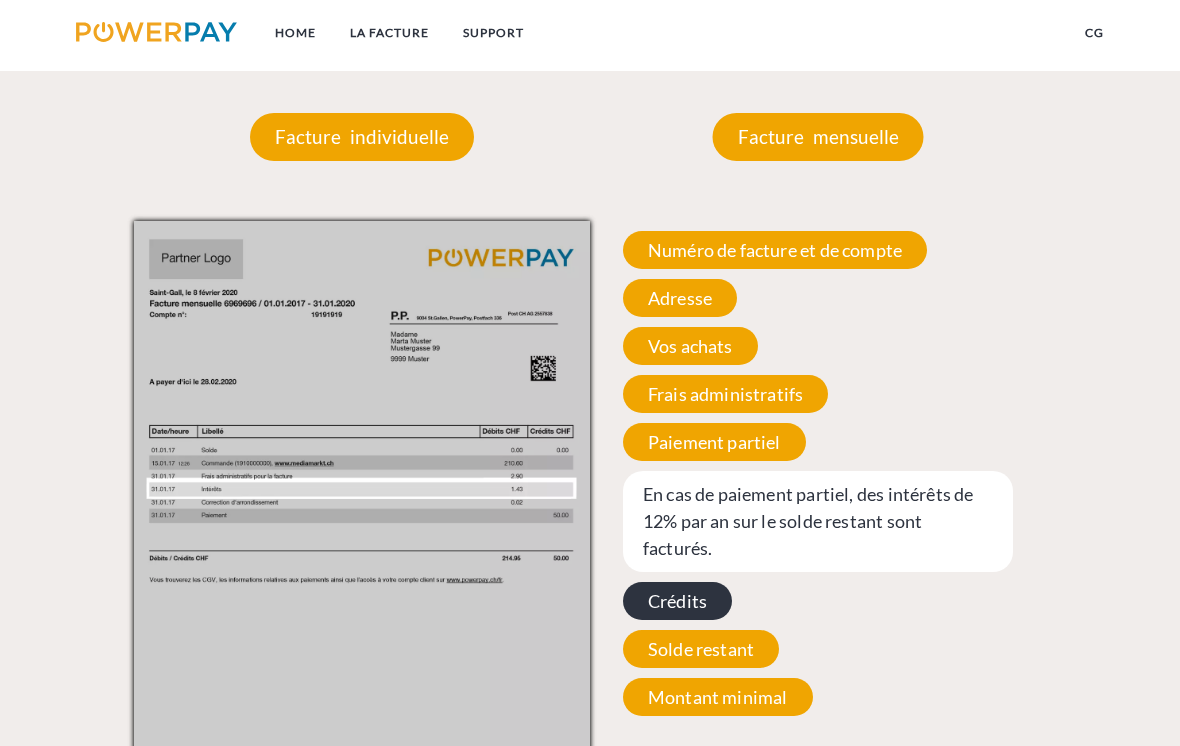 click on "Crédits" at bounding box center (677, 601) 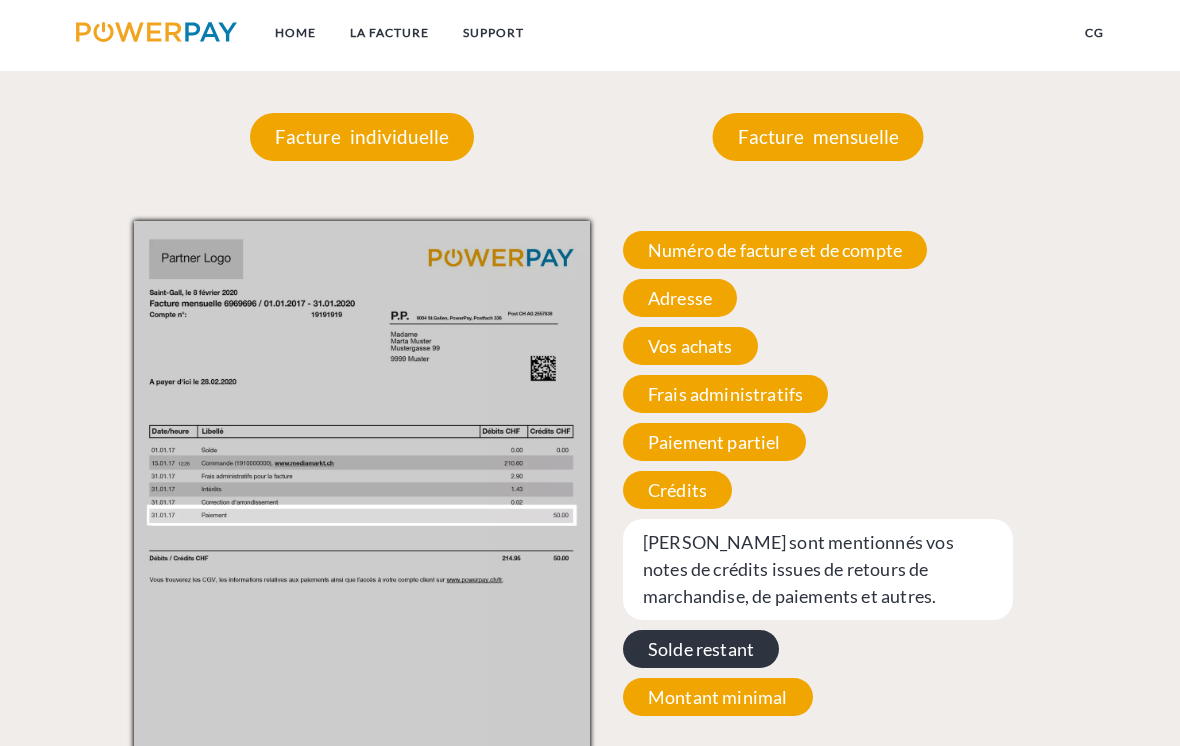 click on "Solde restant" at bounding box center [701, 649] 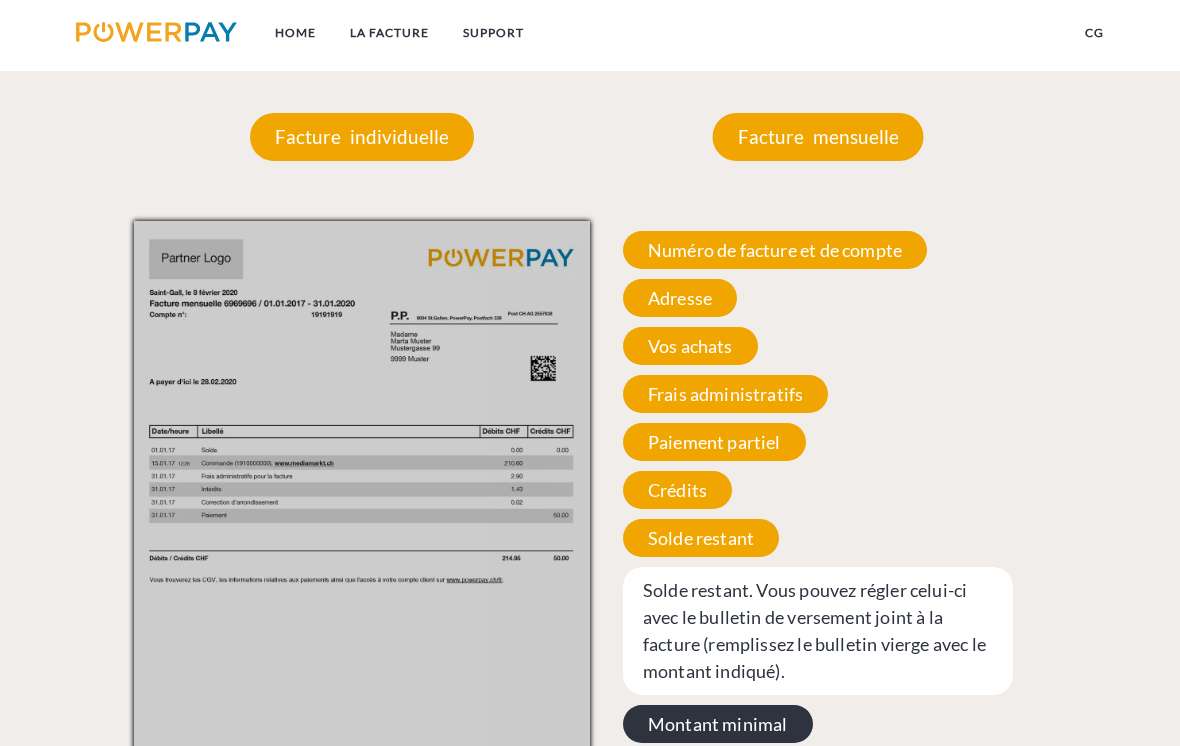 click on "Montant minimal" at bounding box center (718, 724) 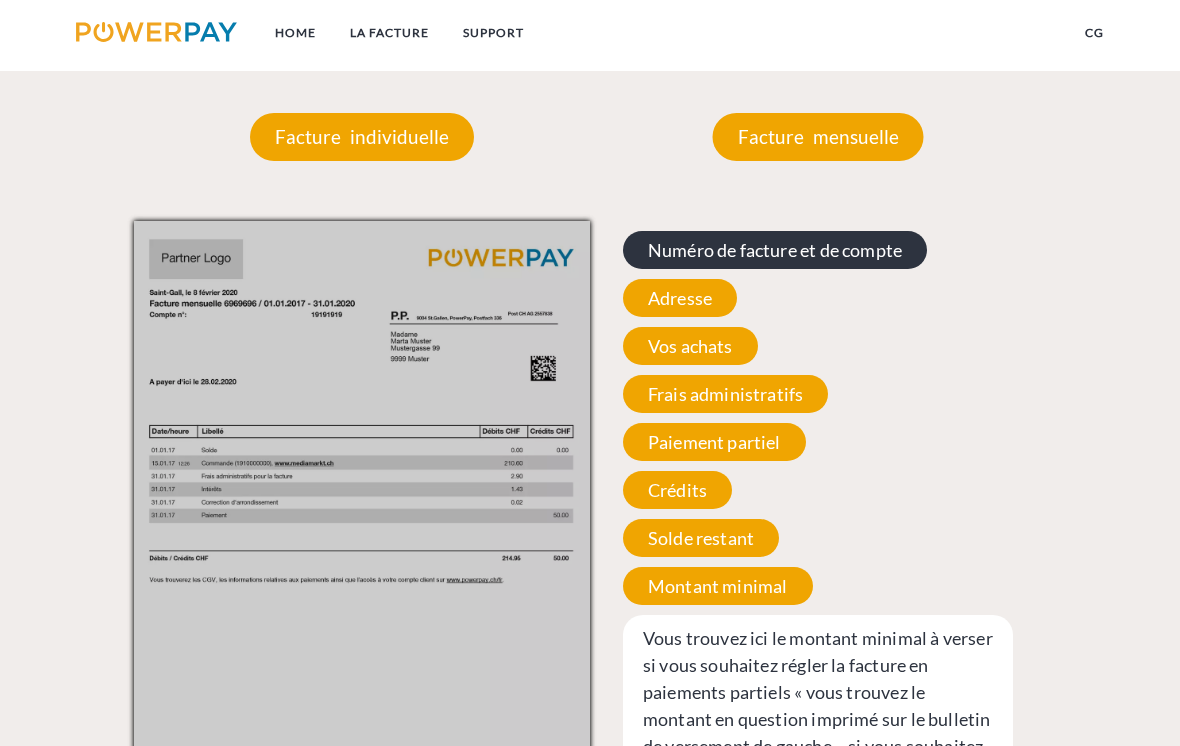 click on "Numéro de facture et de compte" at bounding box center (775, 250) 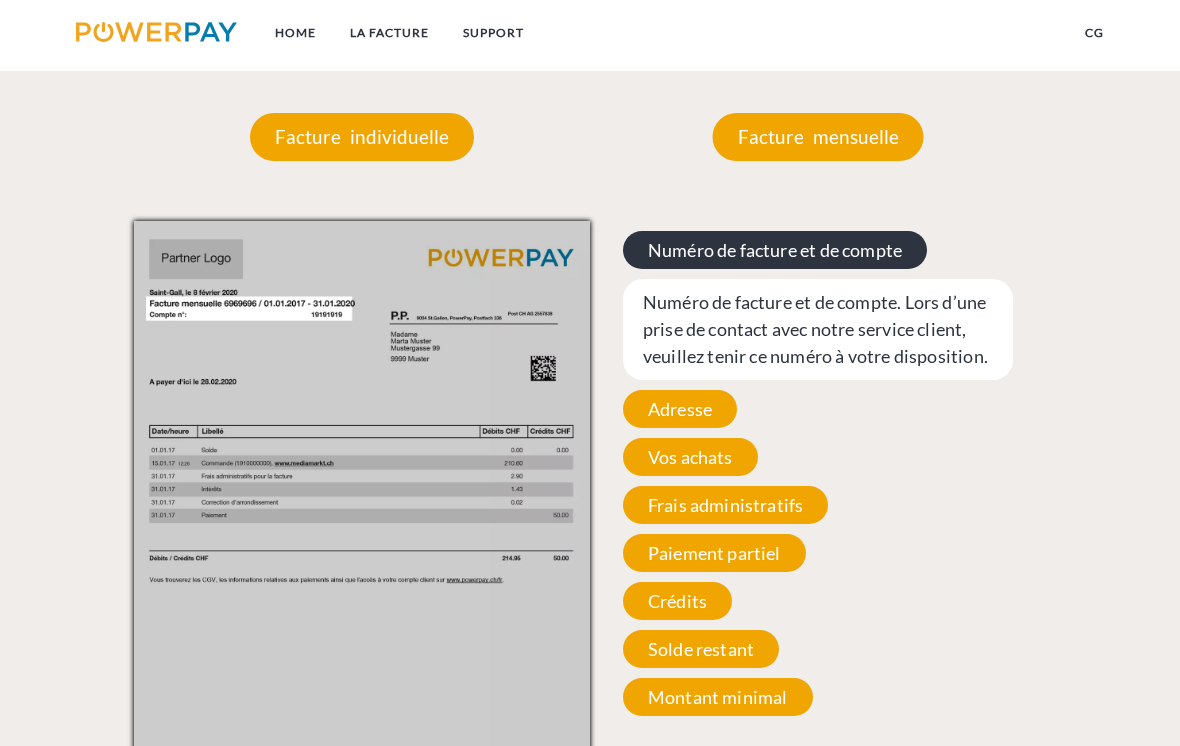 click on "Numéro de facture et de compte" at bounding box center (775, 250) 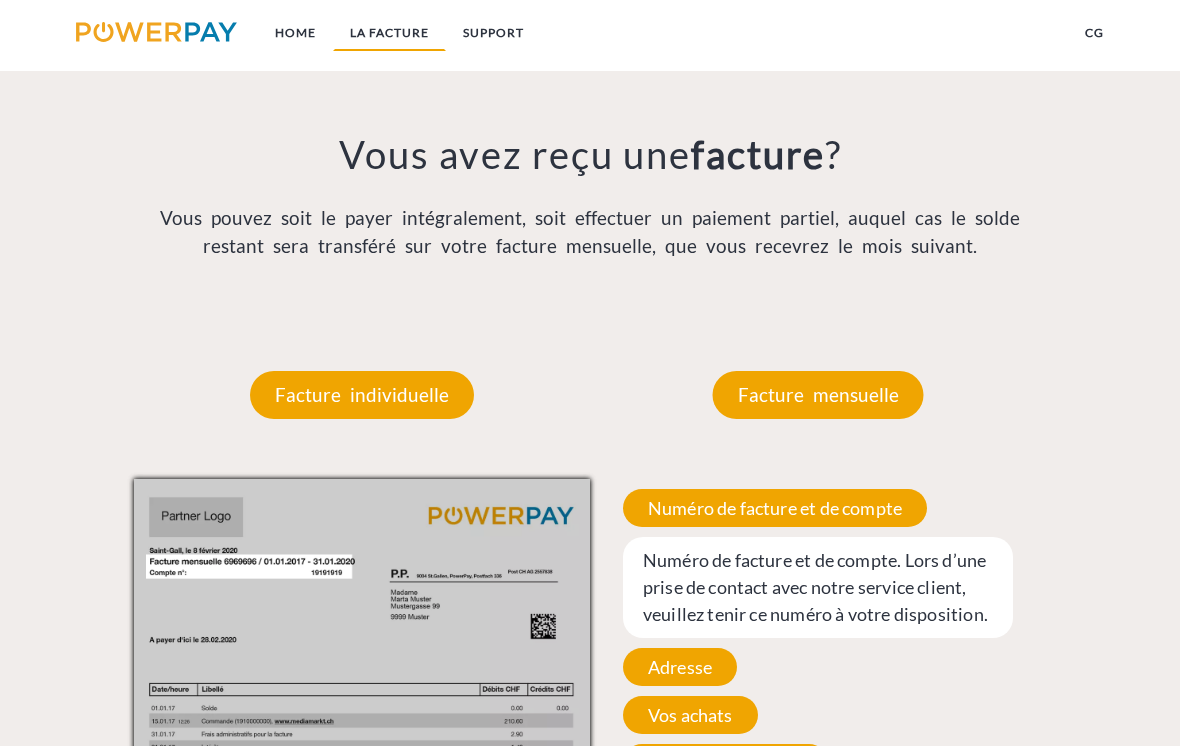 click on "LA FACTURE" at bounding box center (389, 33) 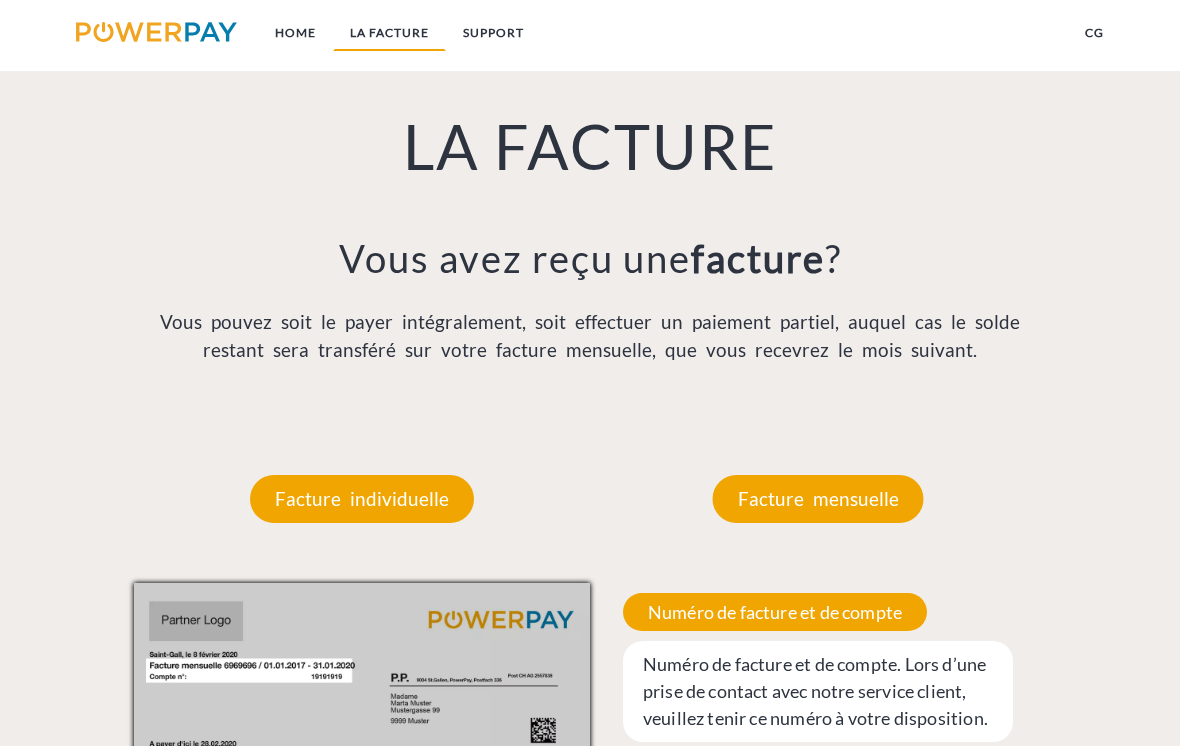scroll, scrollTop: 1236, scrollLeft: 0, axis: vertical 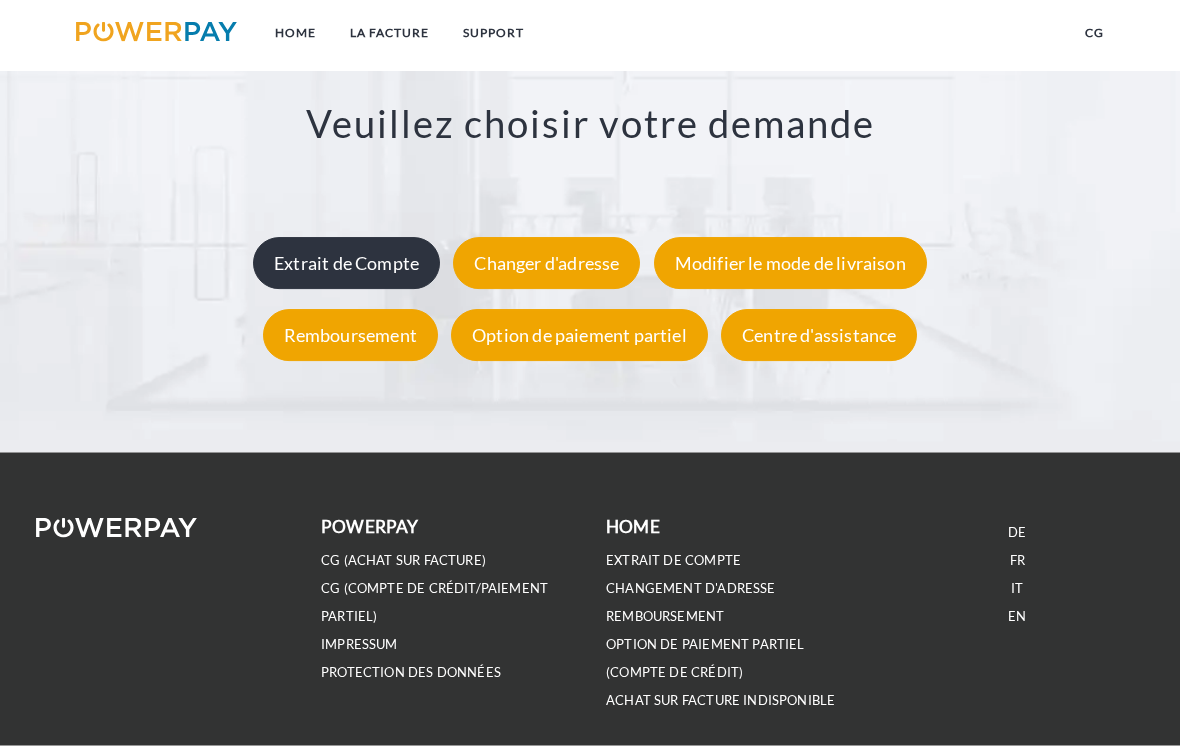 click on "Extrait de Compte" at bounding box center [346, 264] 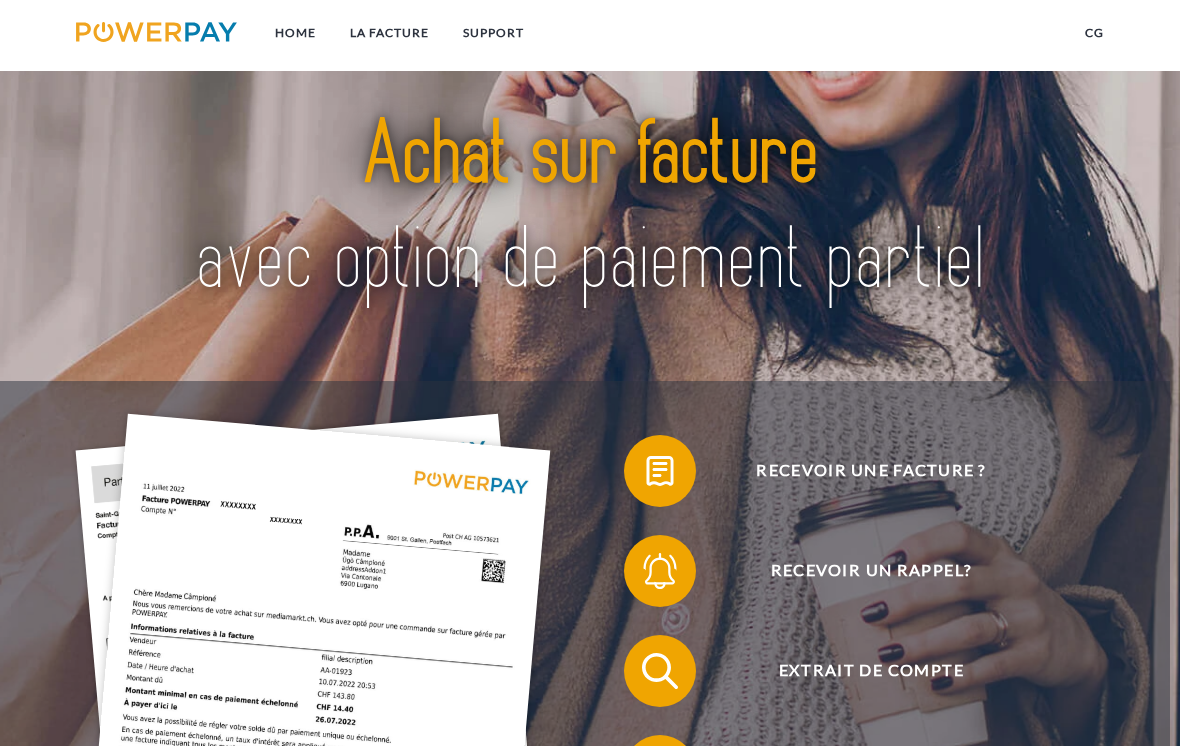 scroll, scrollTop: 3346, scrollLeft: 0, axis: vertical 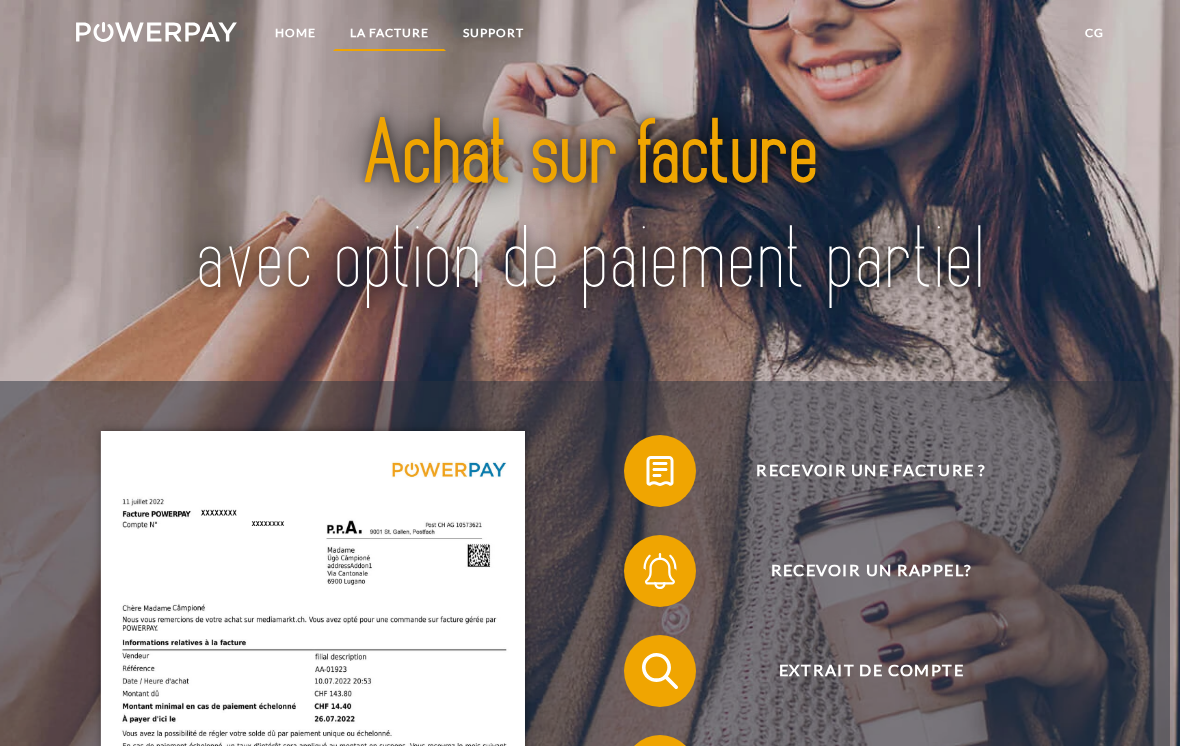 click on "LA FACTURE" at bounding box center [389, 33] 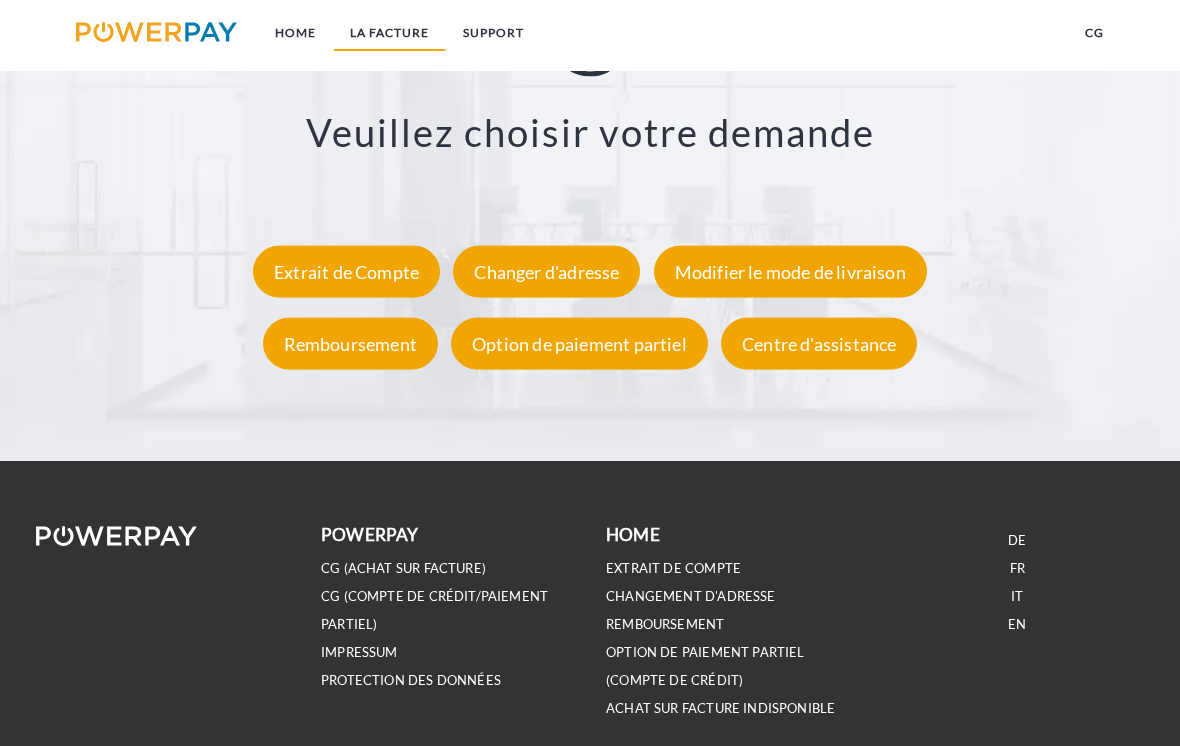scroll, scrollTop: 3304, scrollLeft: 0, axis: vertical 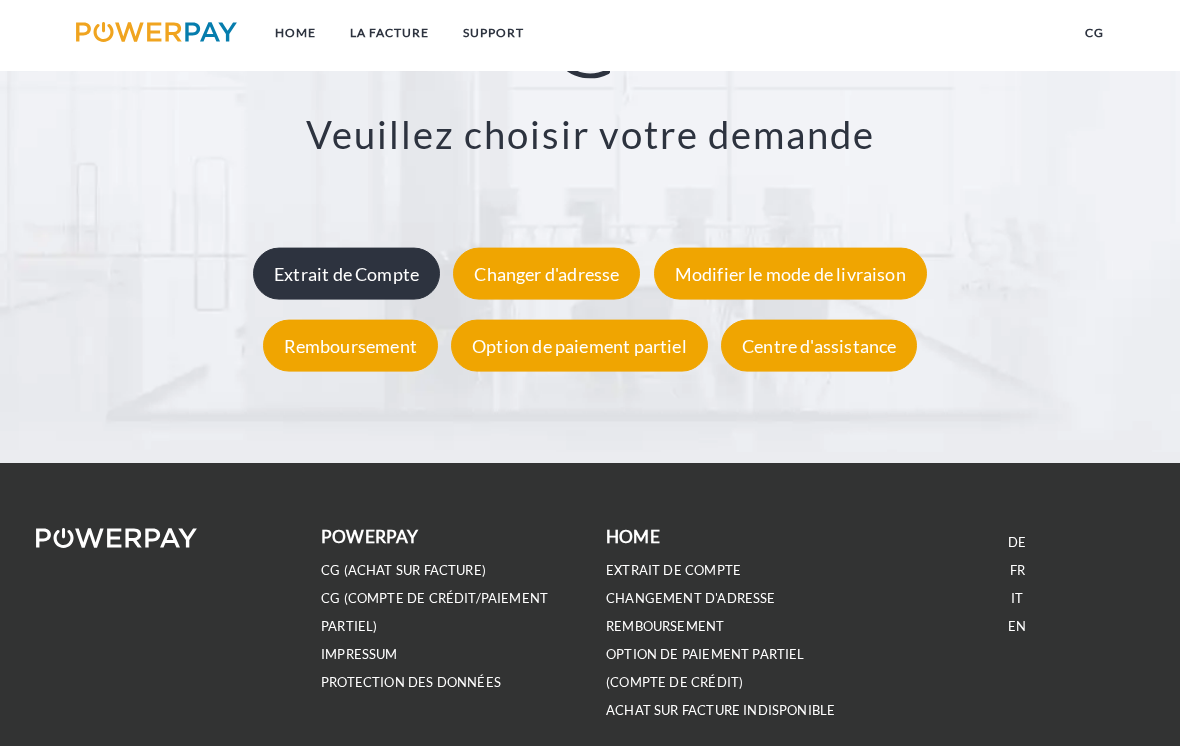click on "Extrait de Compte" at bounding box center [346, 274] 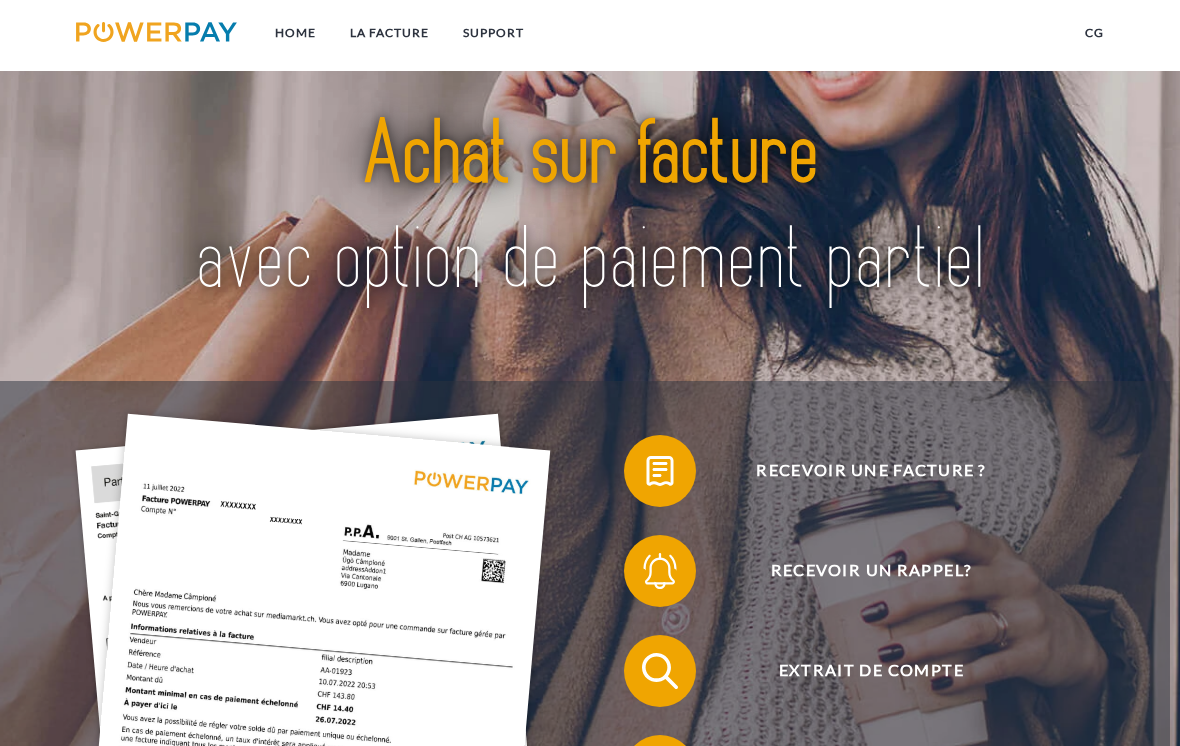 scroll, scrollTop: 3335, scrollLeft: 0, axis: vertical 